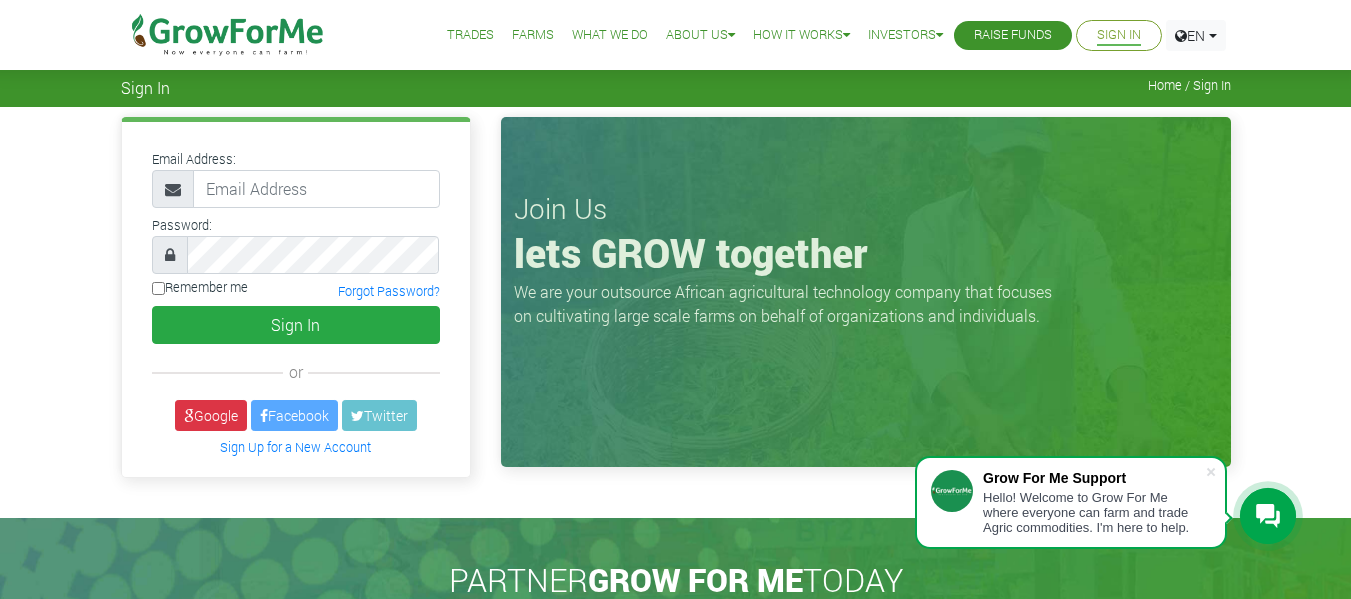scroll, scrollTop: 0, scrollLeft: 0, axis: both 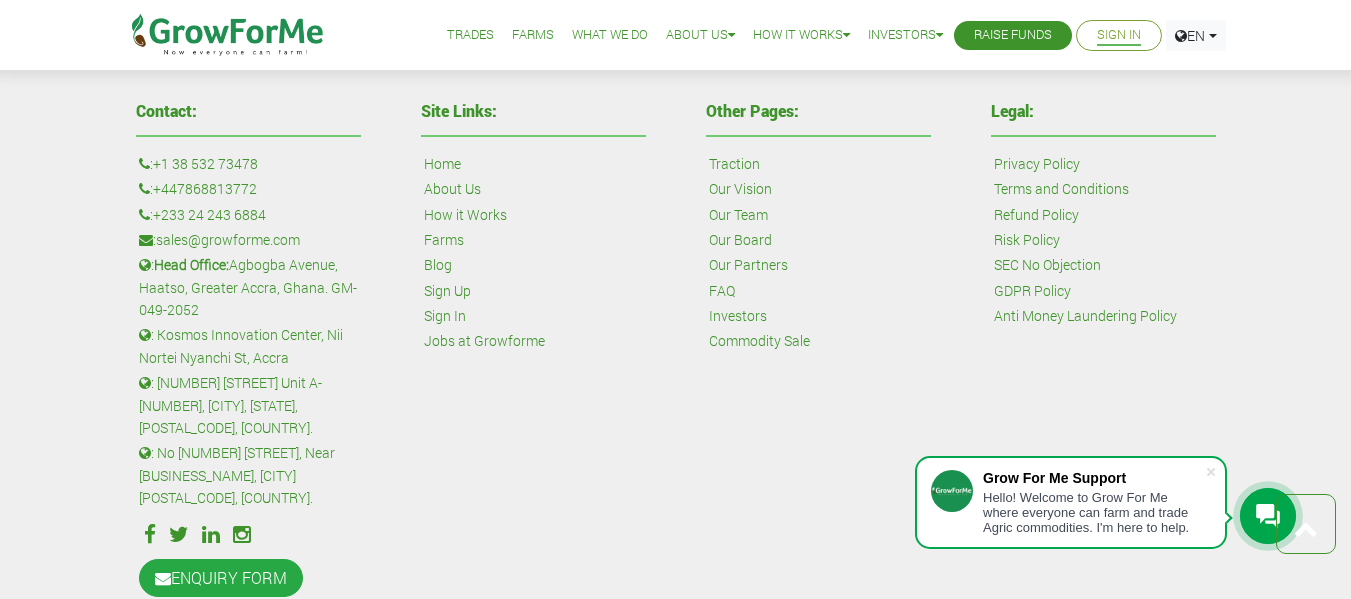 click on "Hello! Welcome to Grow For Me where everyone can farm and trade Agric commodities. I'm here to help." at bounding box center (1094, 512) 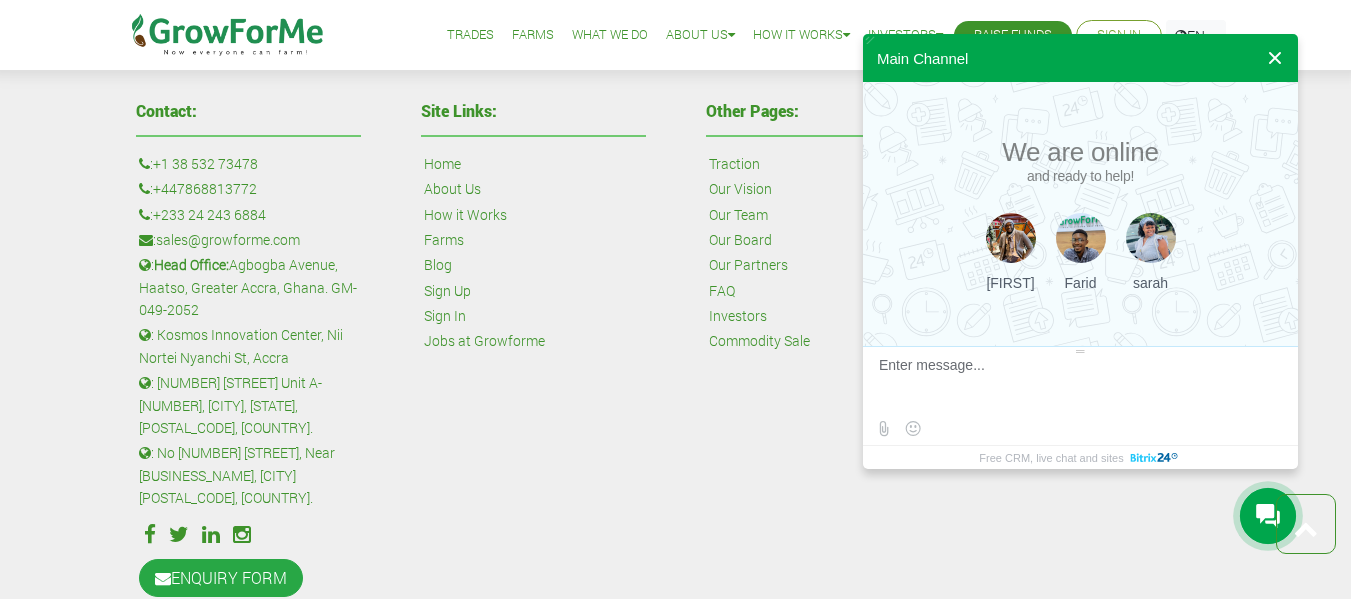 click at bounding box center [1275, 58] 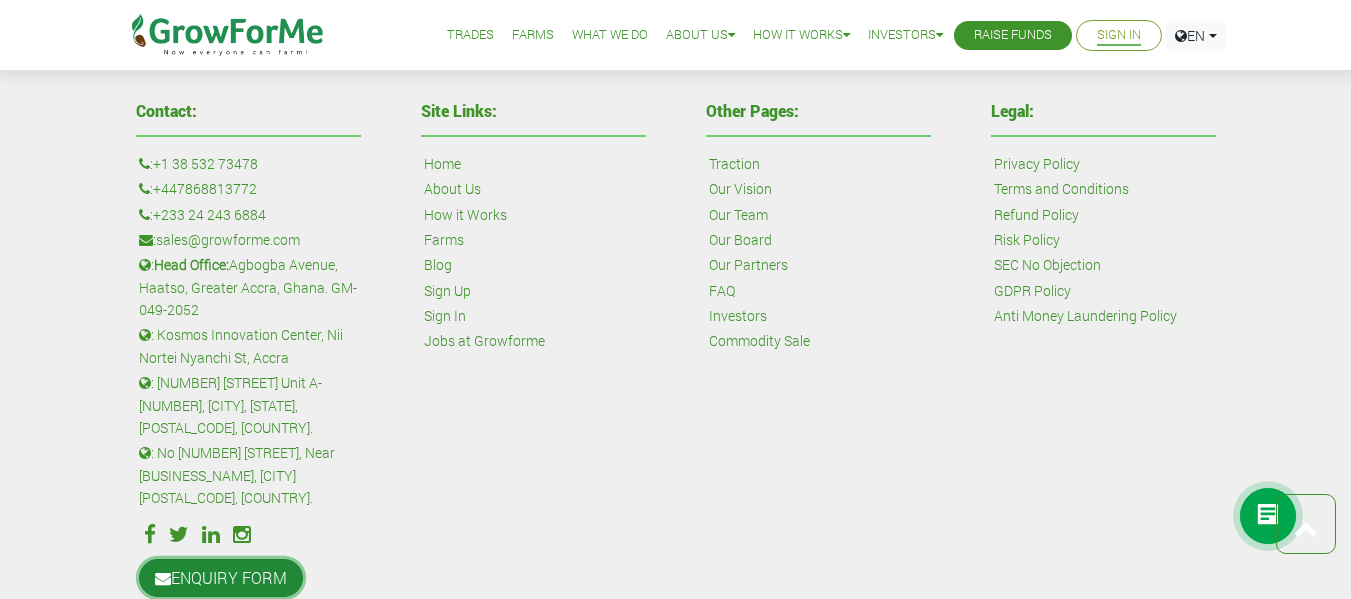 click on "ENQUIRY FORM" at bounding box center [221, 578] 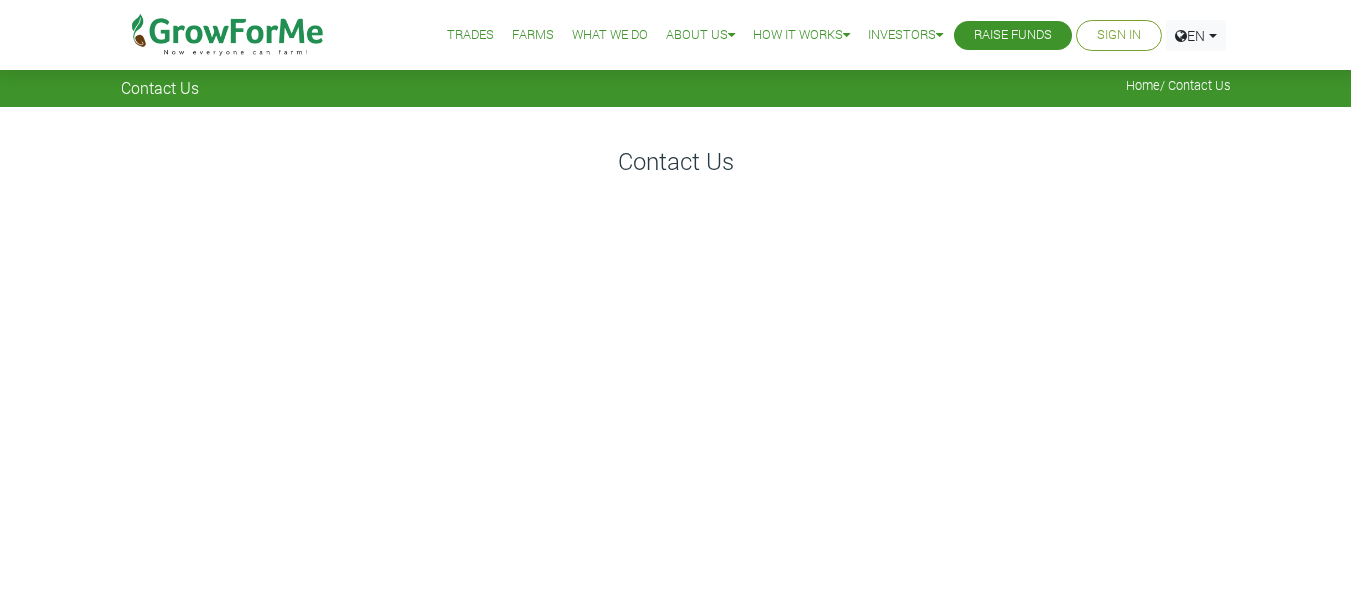 scroll, scrollTop: 0, scrollLeft: 0, axis: both 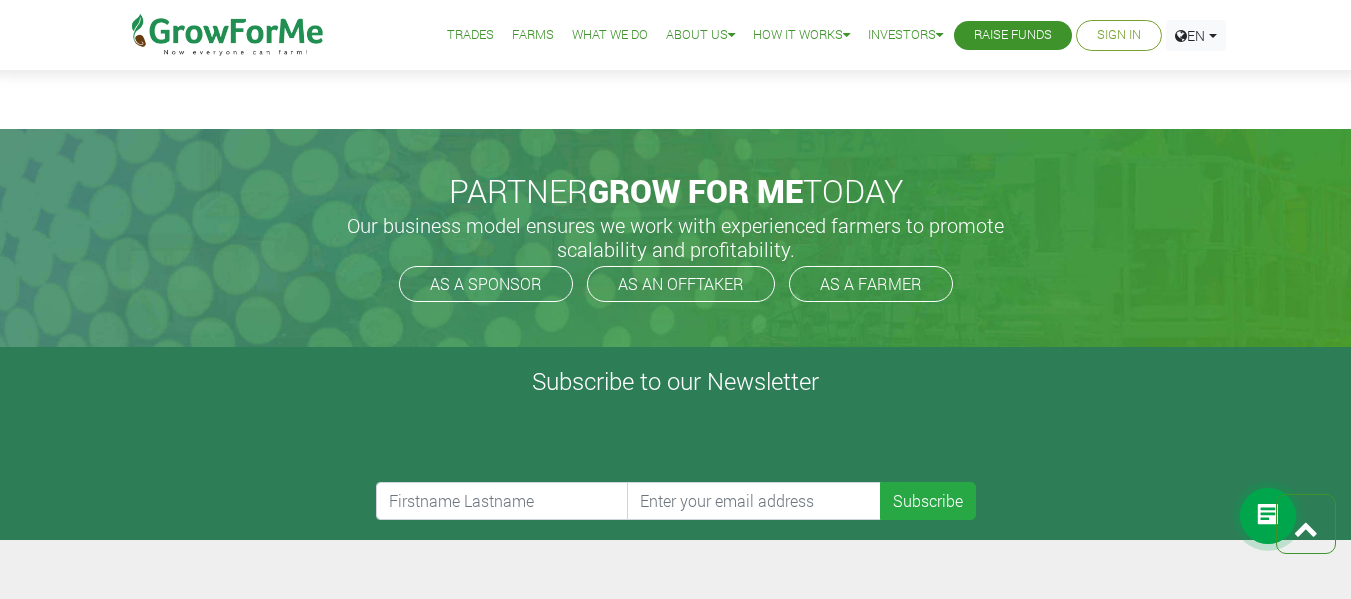 click on "What We Do" at bounding box center [610, 35] 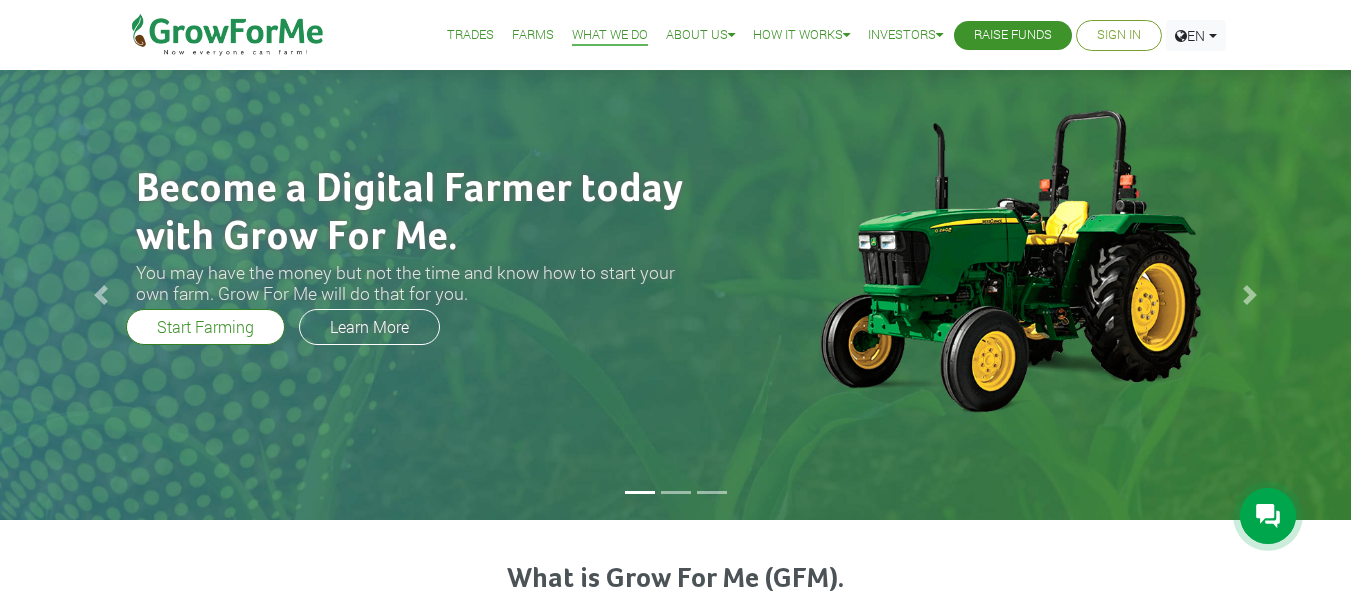 scroll, scrollTop: 0, scrollLeft: 0, axis: both 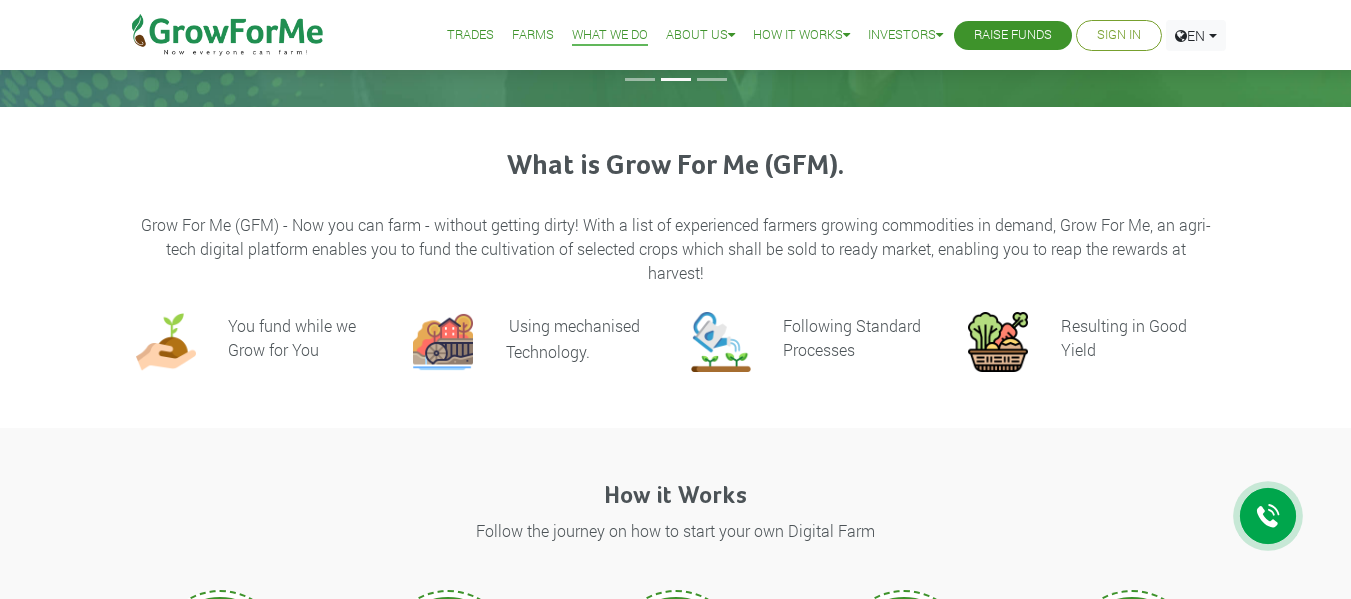click on "You fund while we Grow for You" at bounding box center (292, 337) 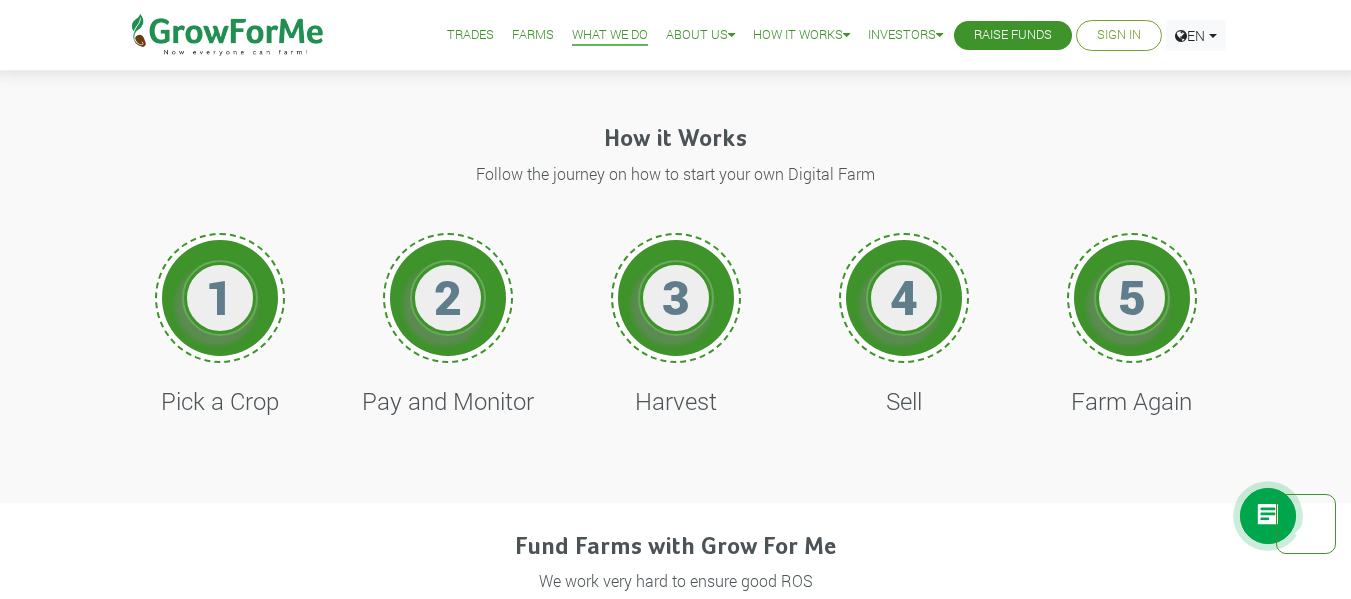 scroll, scrollTop: 735, scrollLeft: 0, axis: vertical 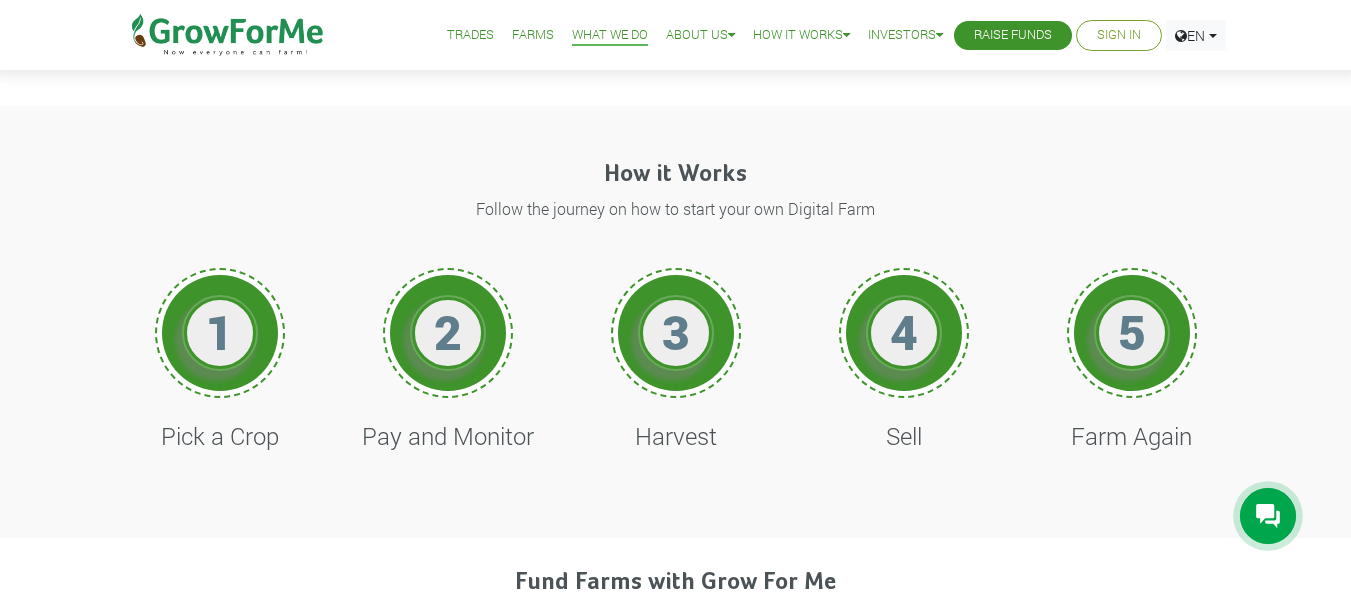 click on "1" at bounding box center [220, 333] 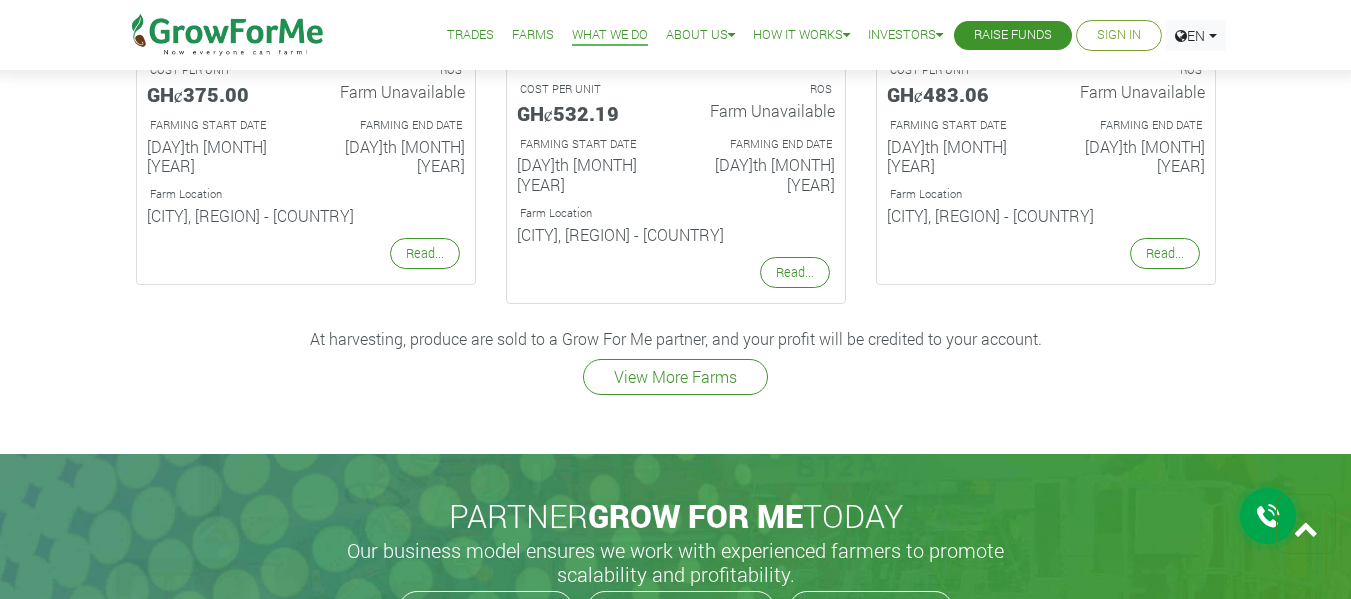 scroll, scrollTop: 2813, scrollLeft: 0, axis: vertical 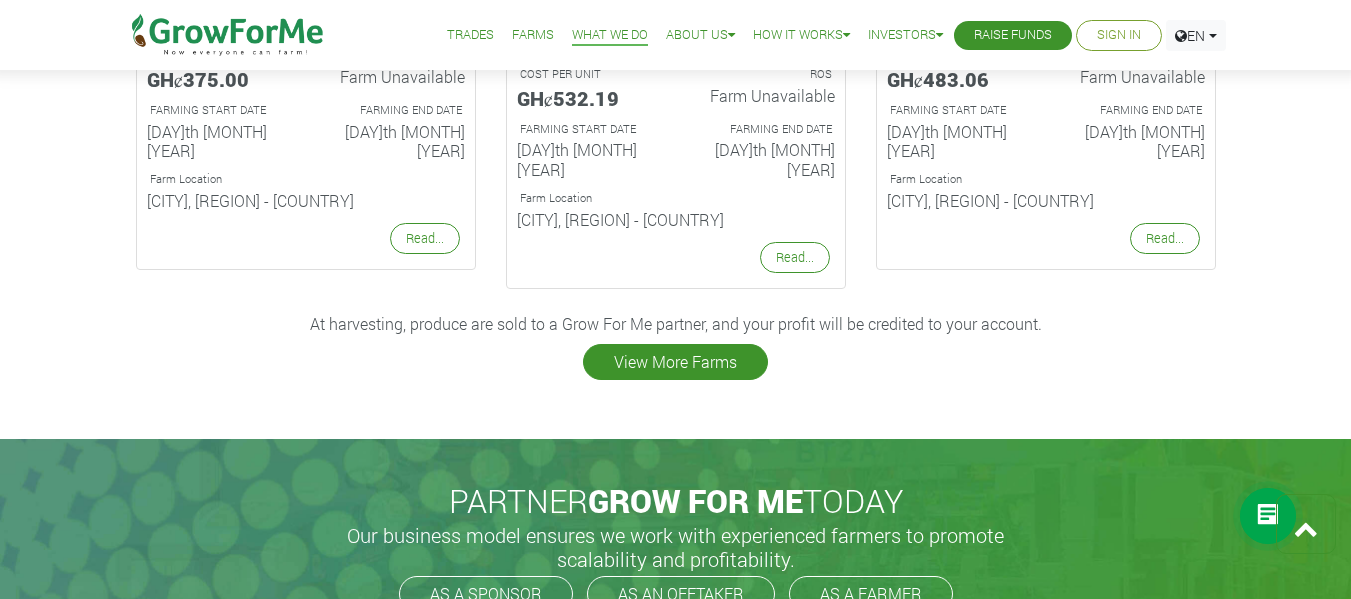 click on "View More Farms" at bounding box center [675, 362] 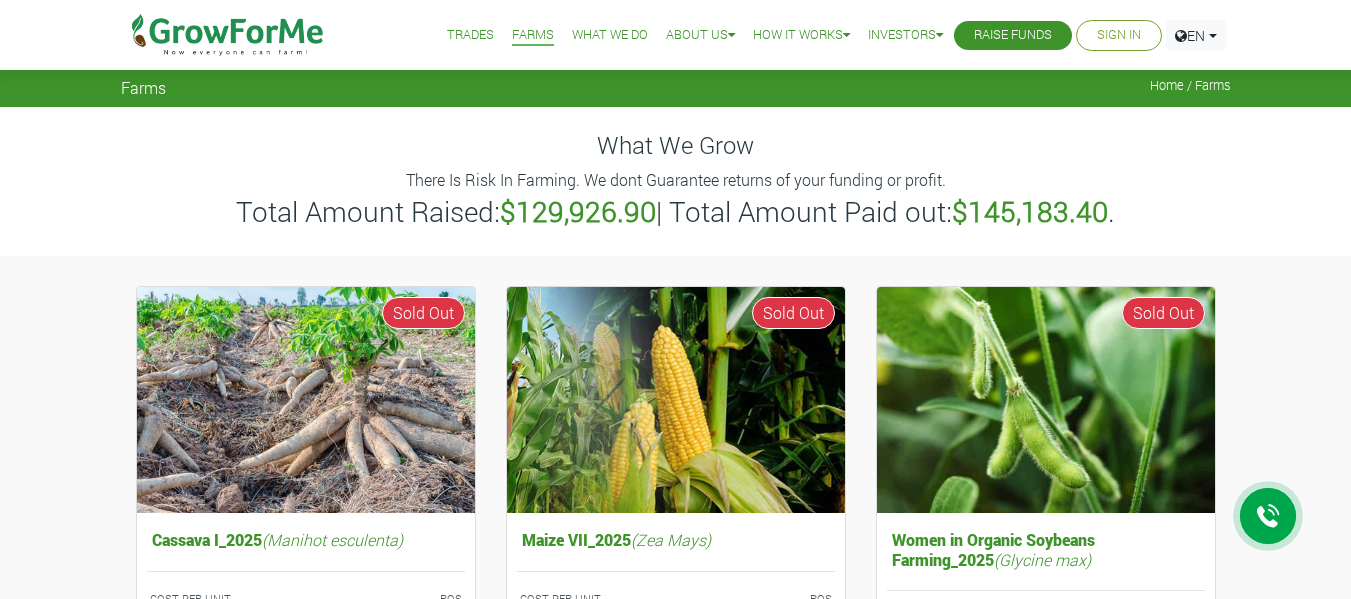 scroll, scrollTop: 0, scrollLeft: 0, axis: both 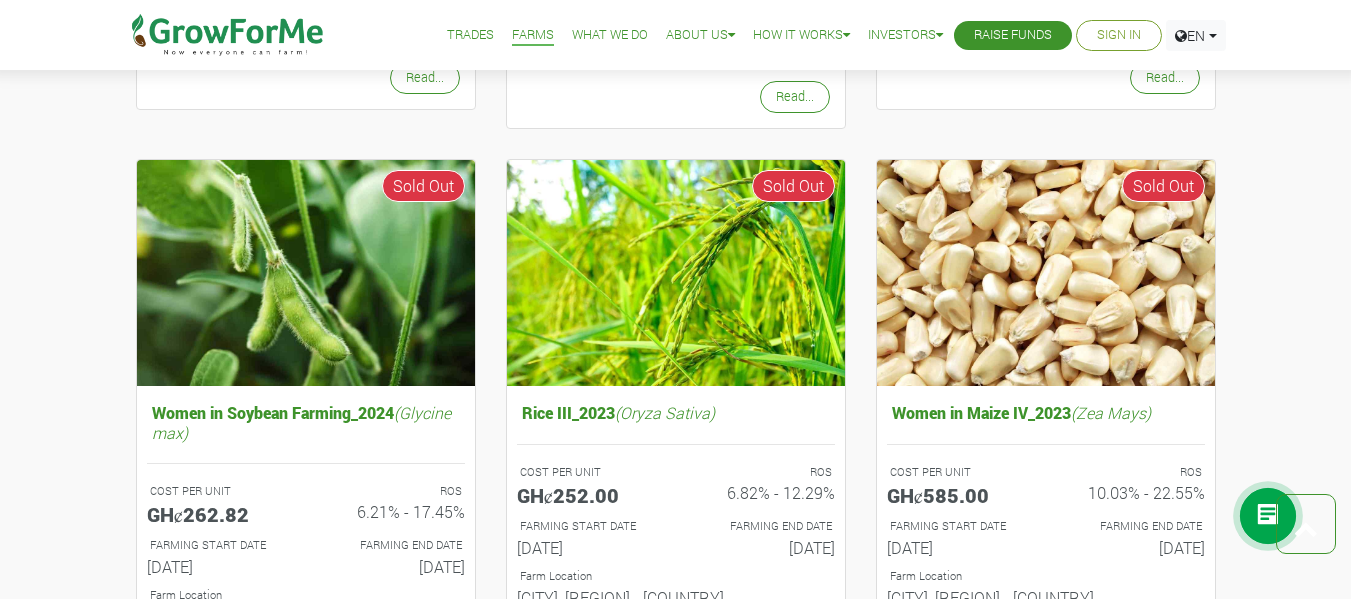 click on "2" at bounding box center (677, 722) 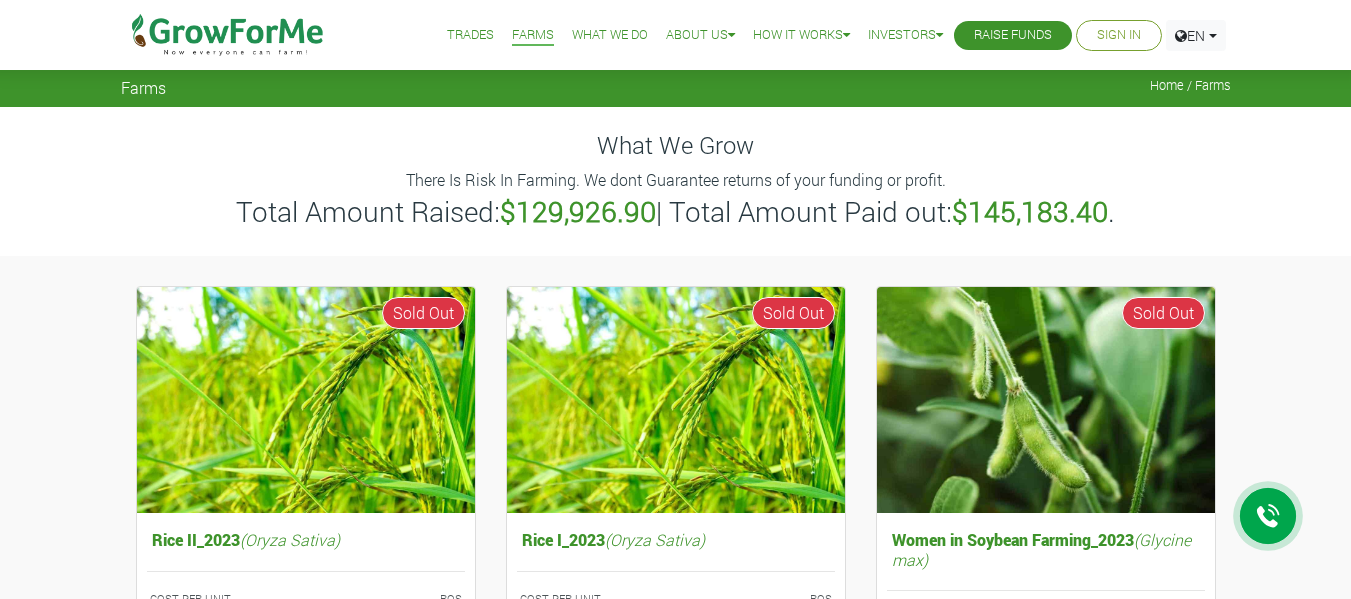 scroll, scrollTop: 0, scrollLeft: 0, axis: both 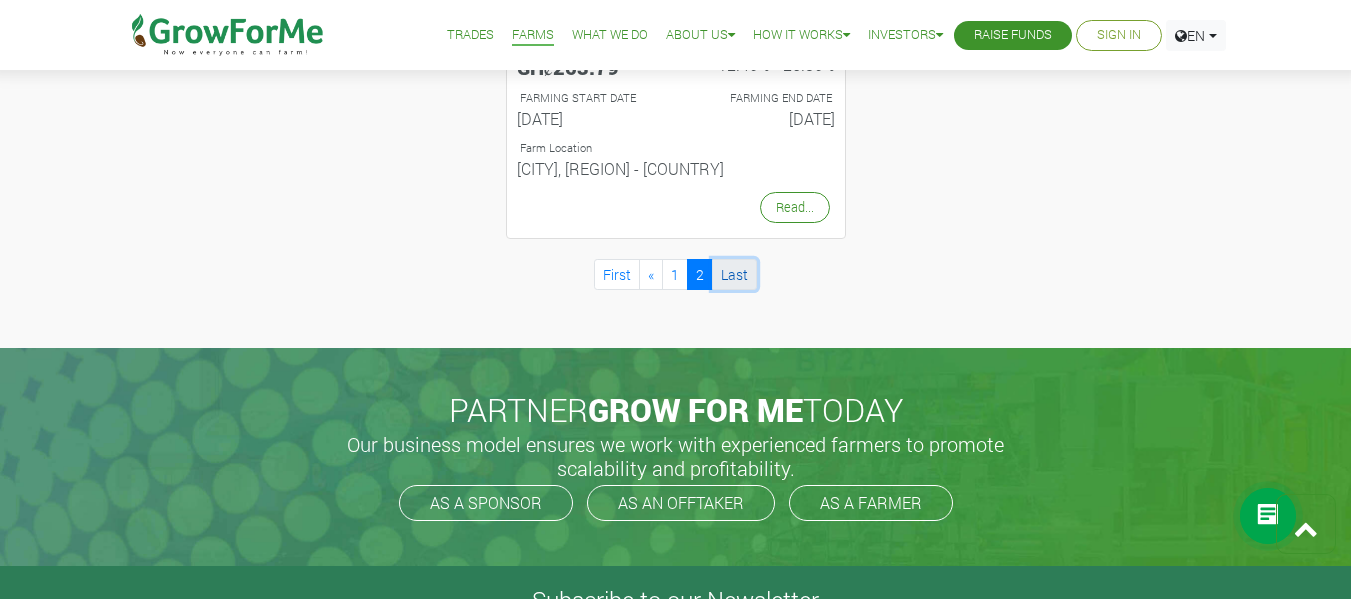 click on "Last" at bounding box center [734, 274] 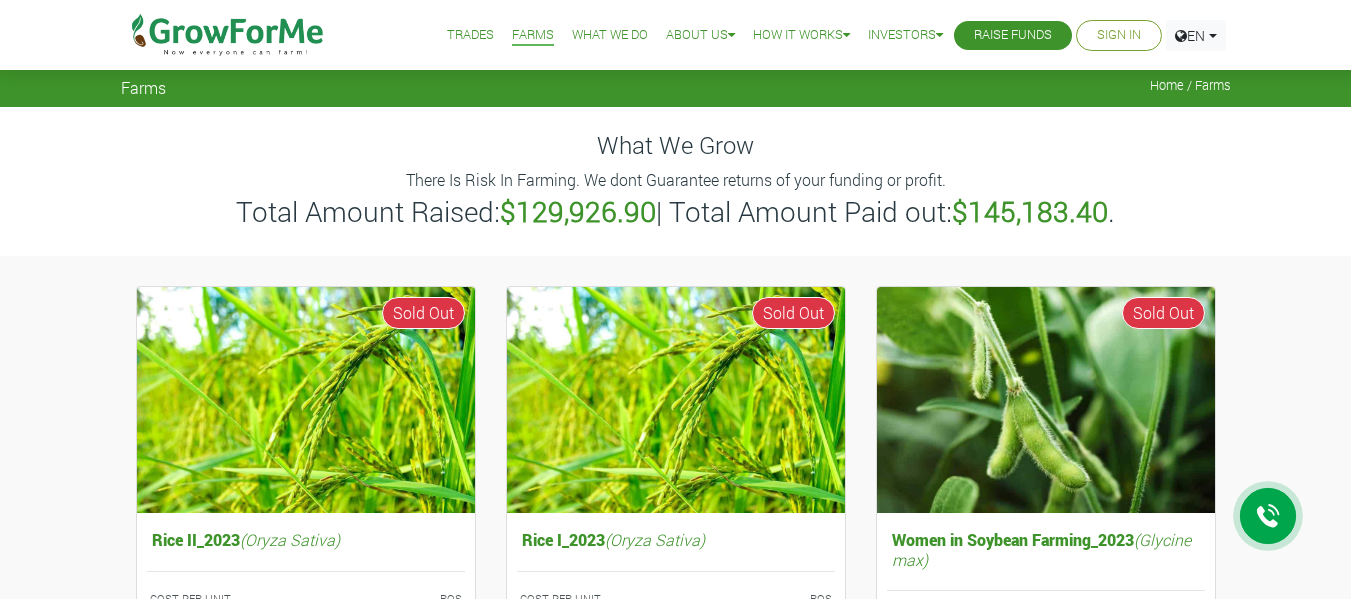 scroll, scrollTop: 0, scrollLeft: 0, axis: both 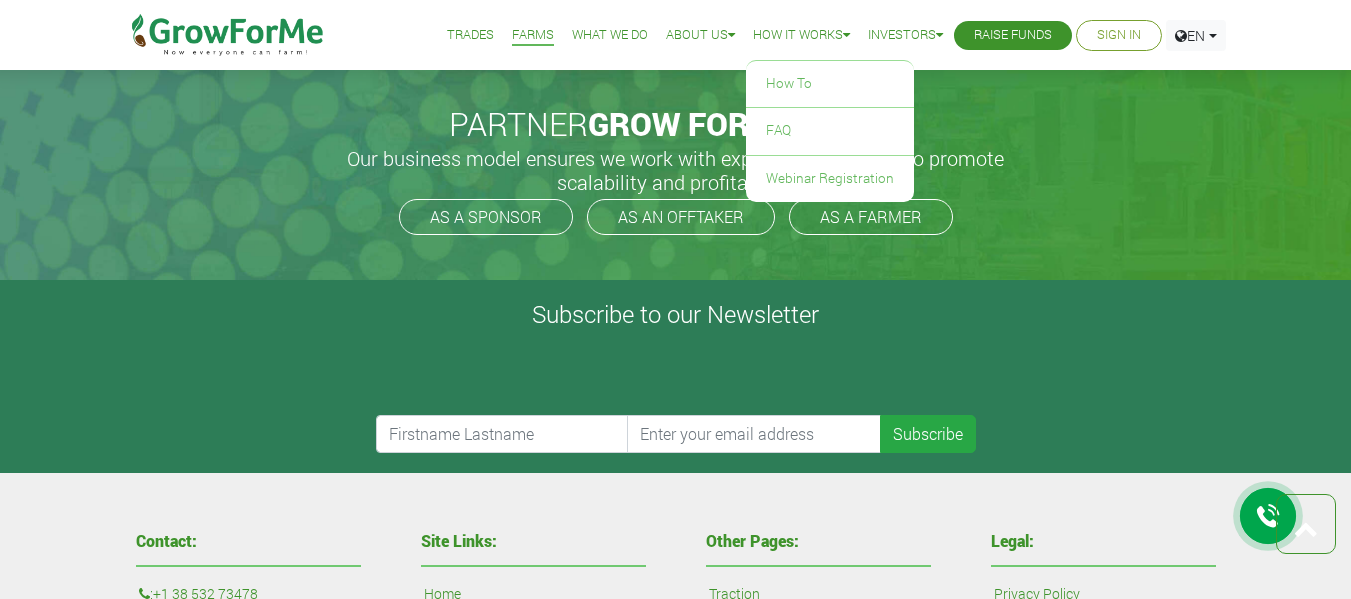 drag, startPoint x: 0, startPoint y: 0, endPoint x: 809, endPoint y: 35, distance: 809.7568 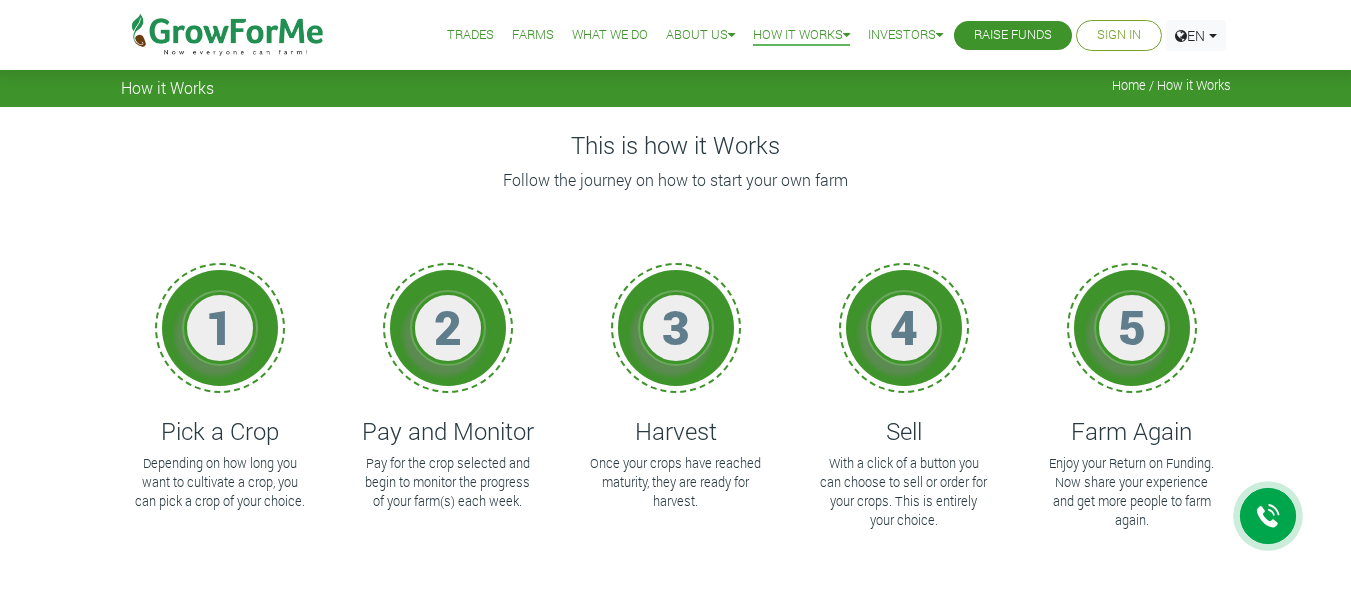 scroll, scrollTop: 0, scrollLeft: 0, axis: both 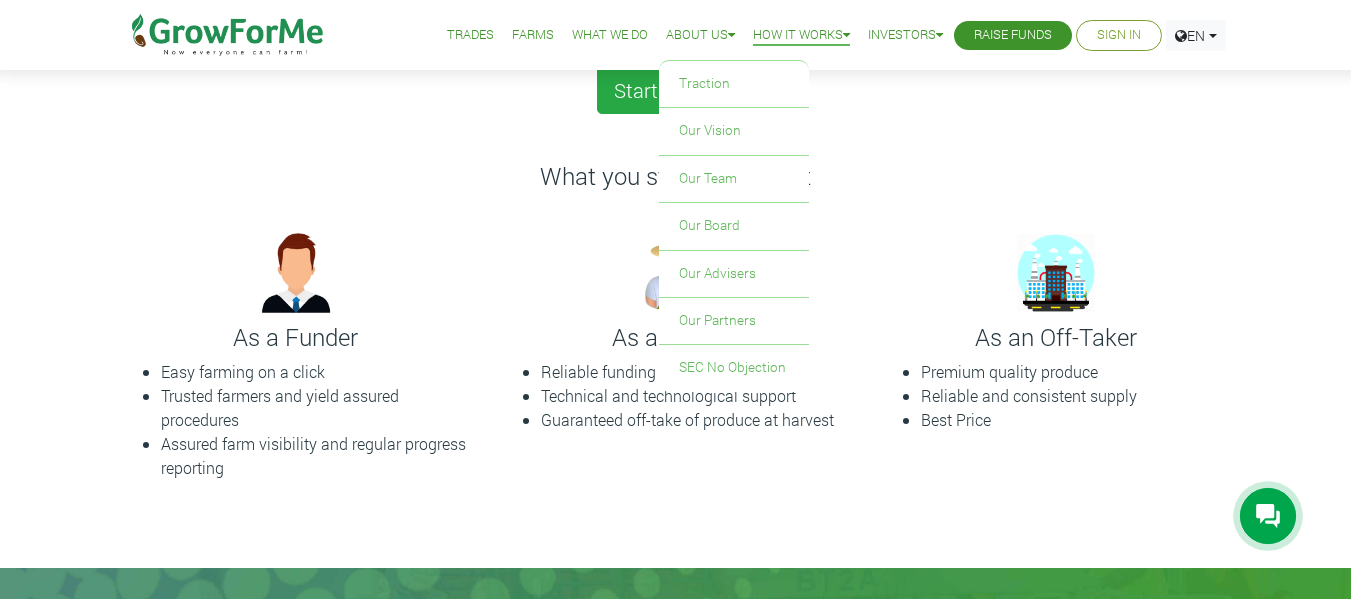 click on "About Us" at bounding box center [700, 35] 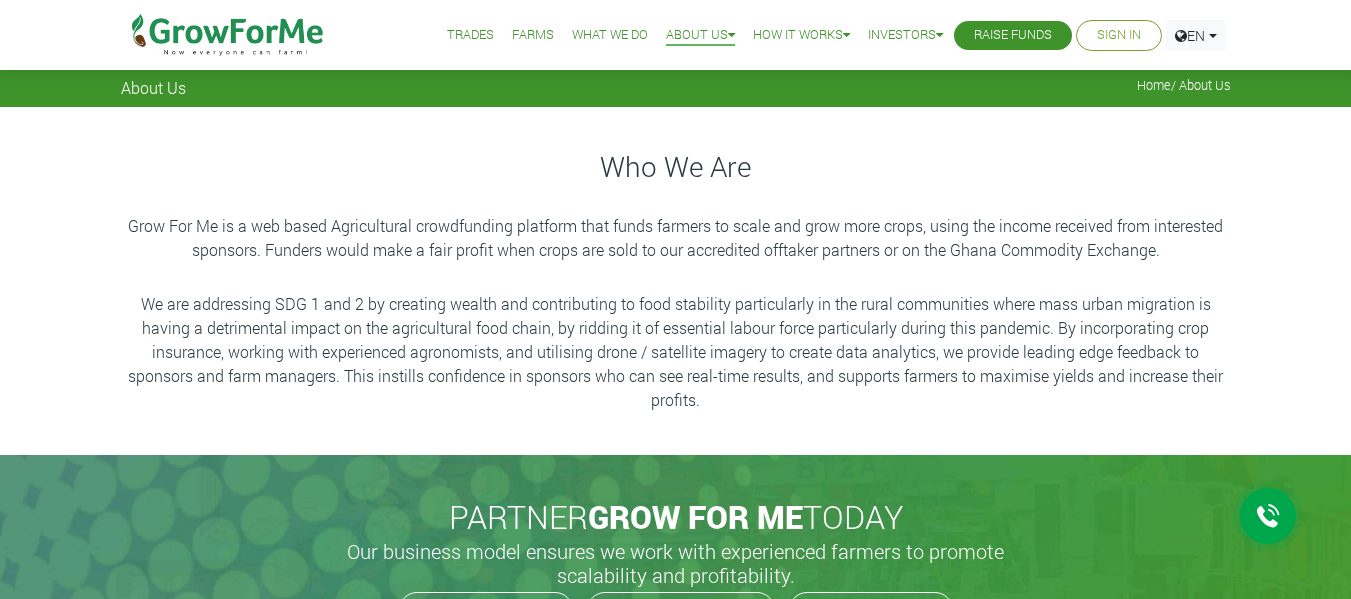 scroll, scrollTop: 0, scrollLeft: 0, axis: both 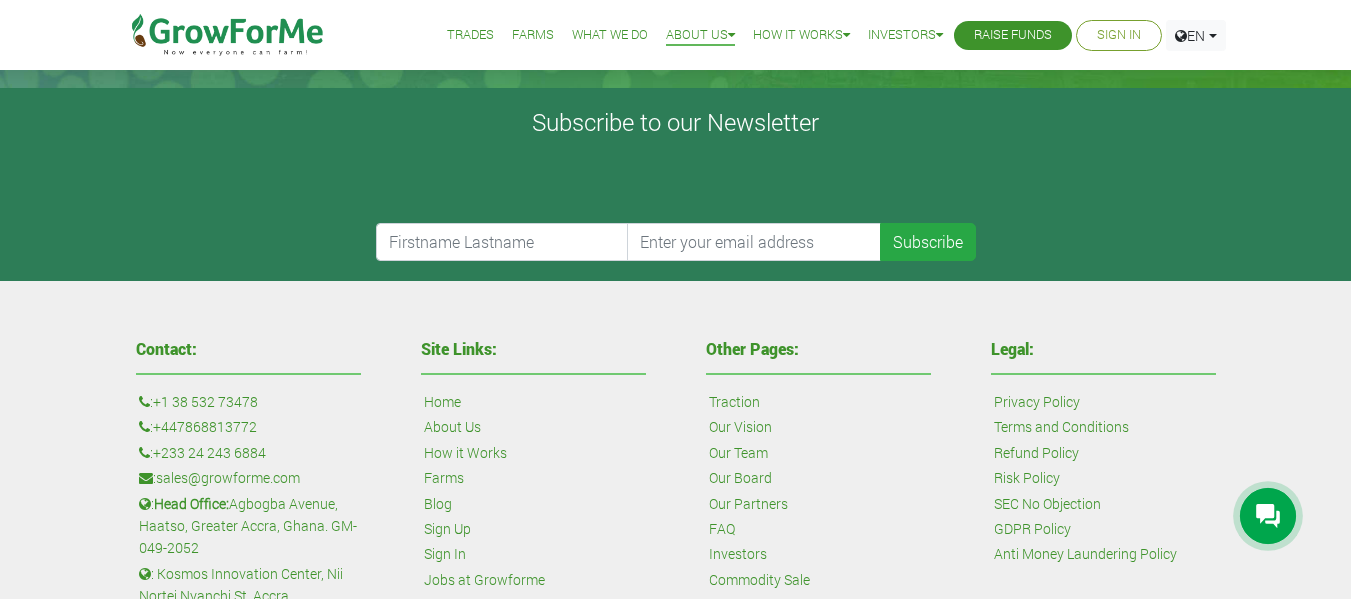 click on "Risk Policy" at bounding box center (1027, 478) 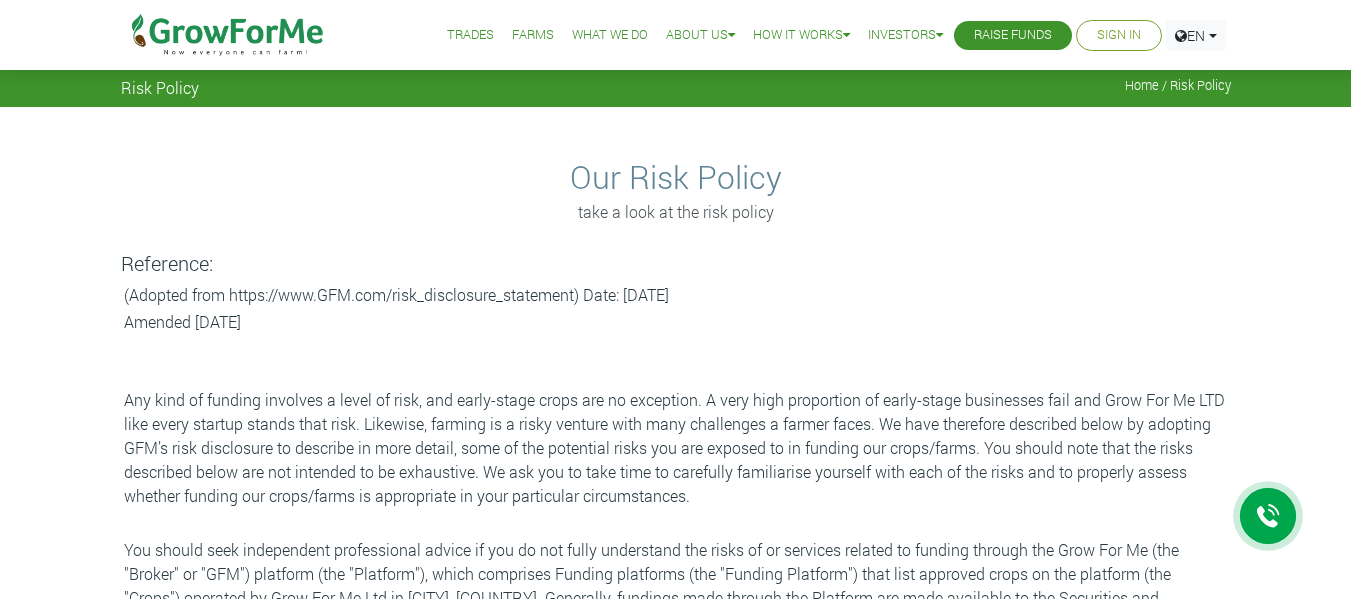 scroll, scrollTop: 0, scrollLeft: 0, axis: both 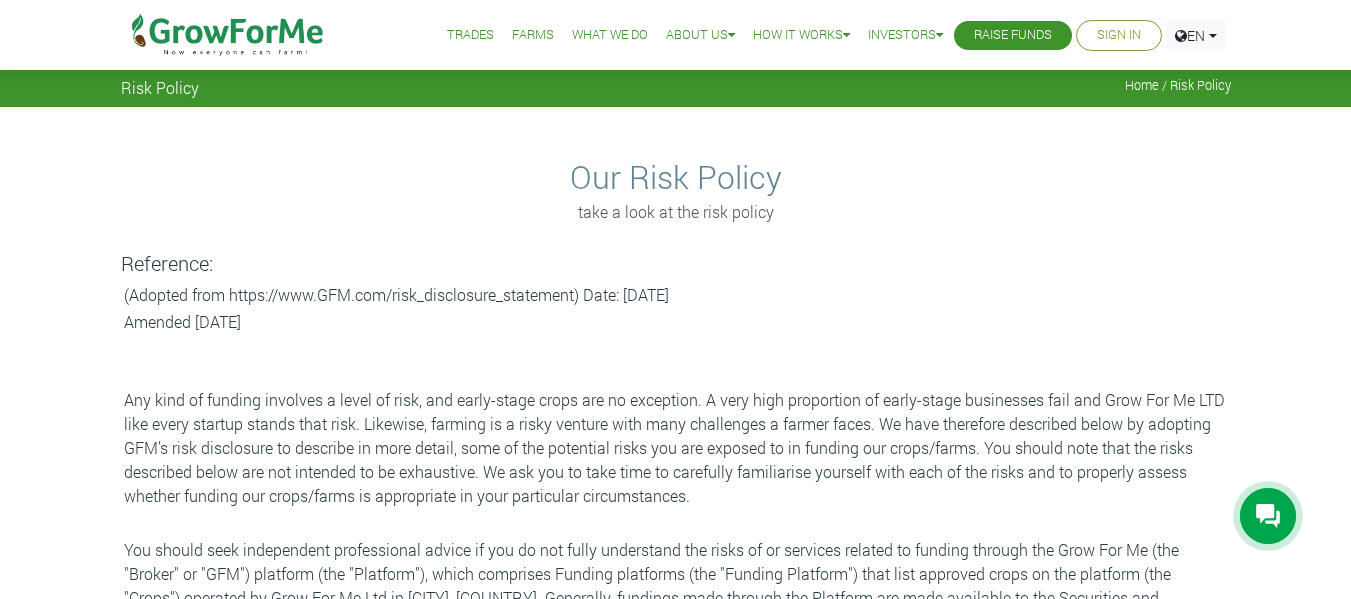 click on "Any kind of funding involves a level of risk, and early-stage crops are no exception. A very high proportion of early-stage businesses fail and Grow For Me LTD like every startup stands that risk. Likewise, farming is a risky venture with many challenges a farmer faces. We have therefore described below by adopting GFM’s risk disclosure to describe in more detail, some of the potential risks you are exposed to in funding our crops/farms. You should note that the risks described below are not intended to be exhaustive. We ask you to take time to carefully familiarise yourself with each of the risks and to properly assess whether funding our crops/farms is appropriate in your particular circumstances." at bounding box center (676, 448) 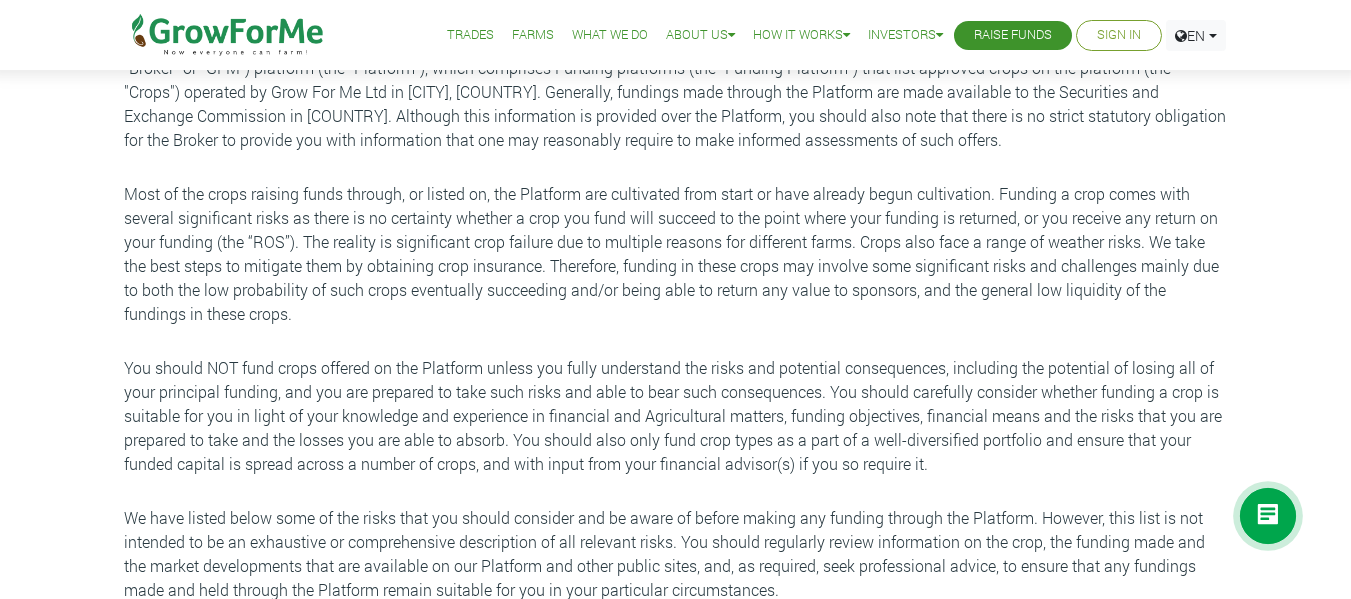 scroll, scrollTop: 518, scrollLeft: 0, axis: vertical 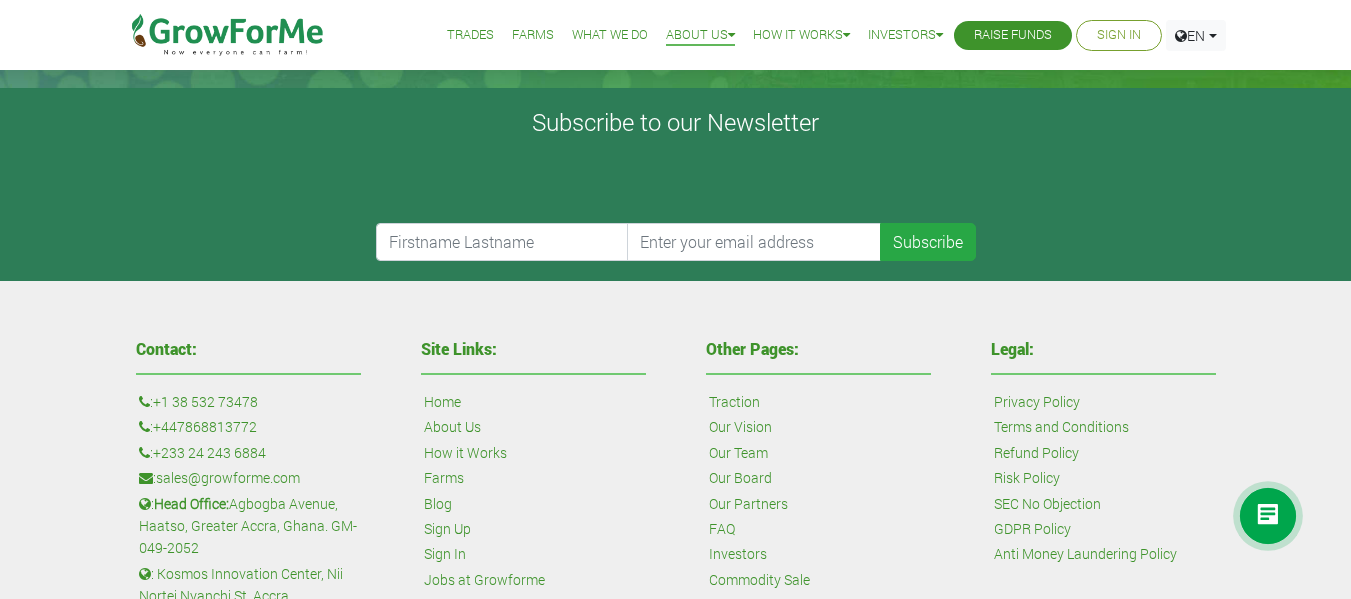 click on "Jobs at Growforme" at bounding box center [484, 580] 